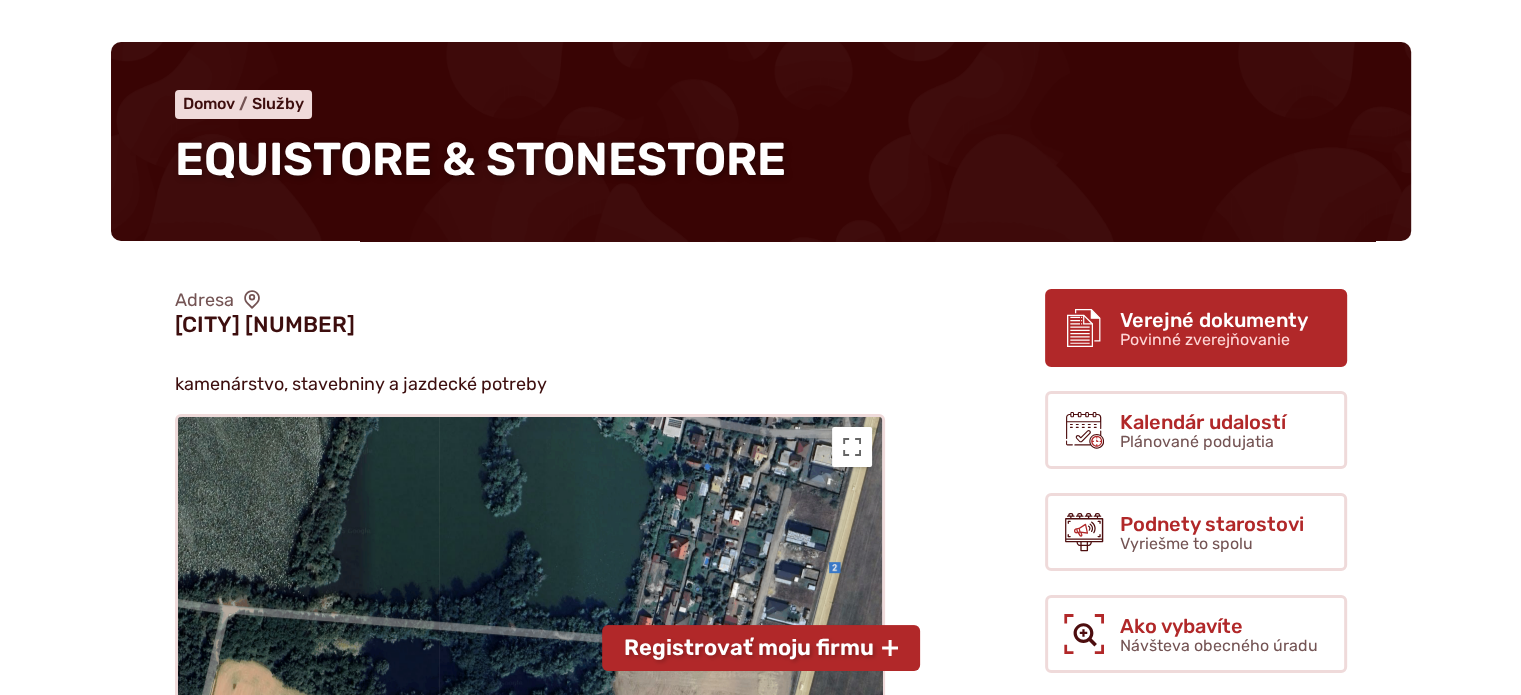 scroll, scrollTop: 200, scrollLeft: 0, axis: vertical 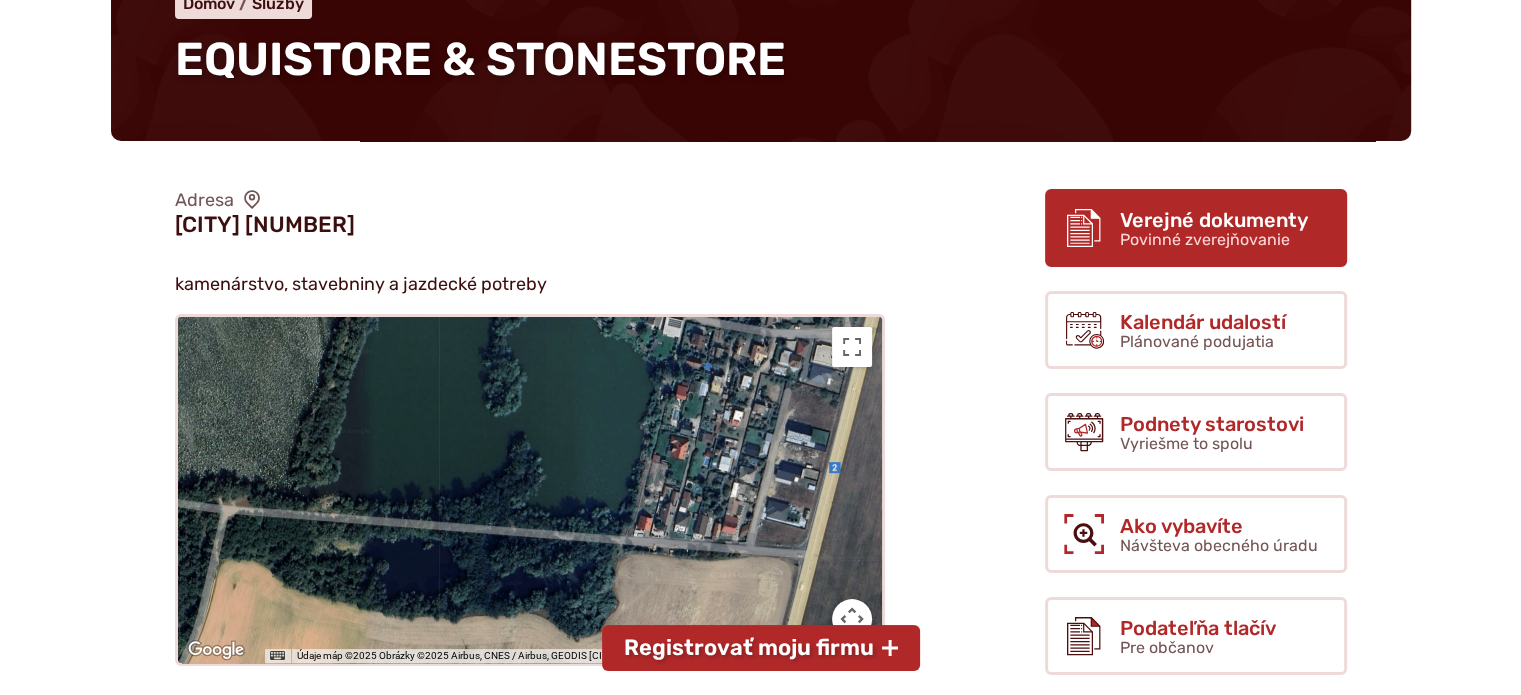 click on "Povinné zverejňovanie" at bounding box center (1205, 239) 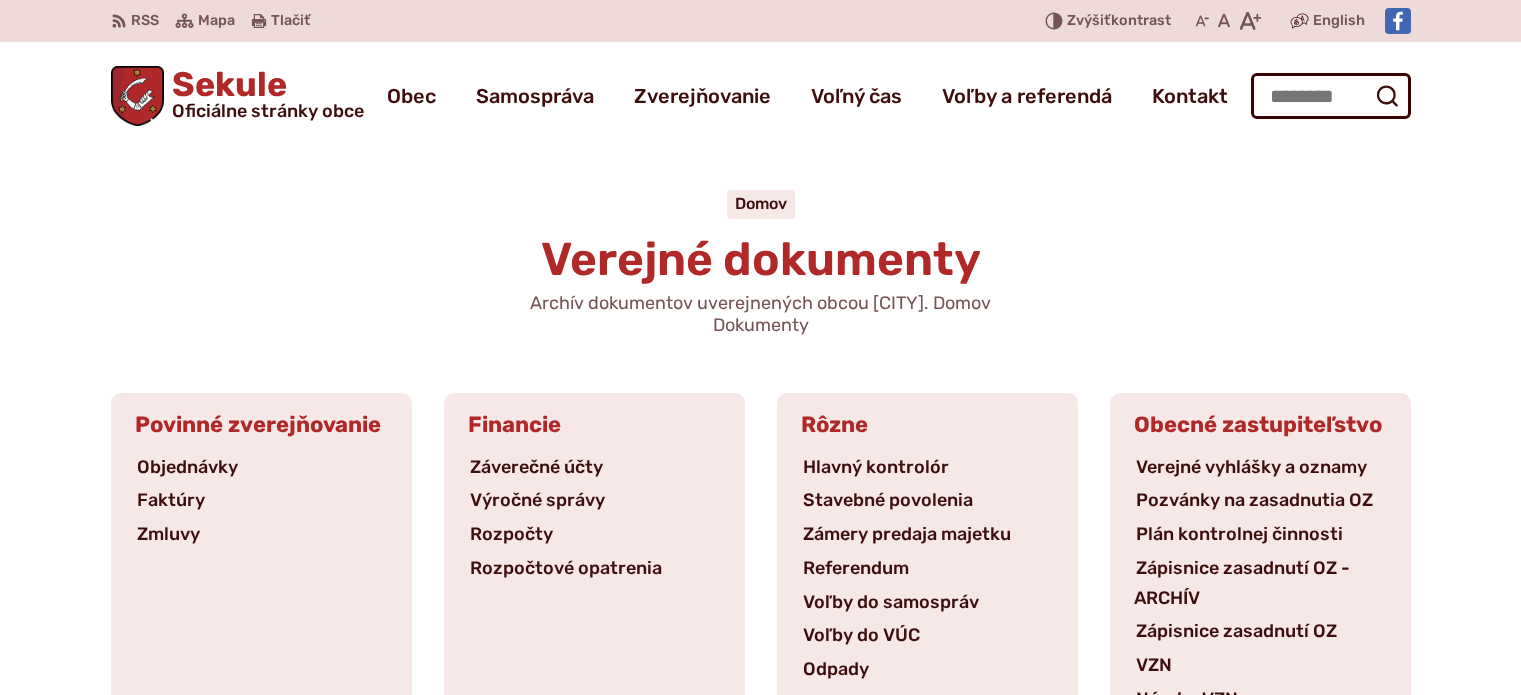 scroll, scrollTop: 0, scrollLeft: 0, axis: both 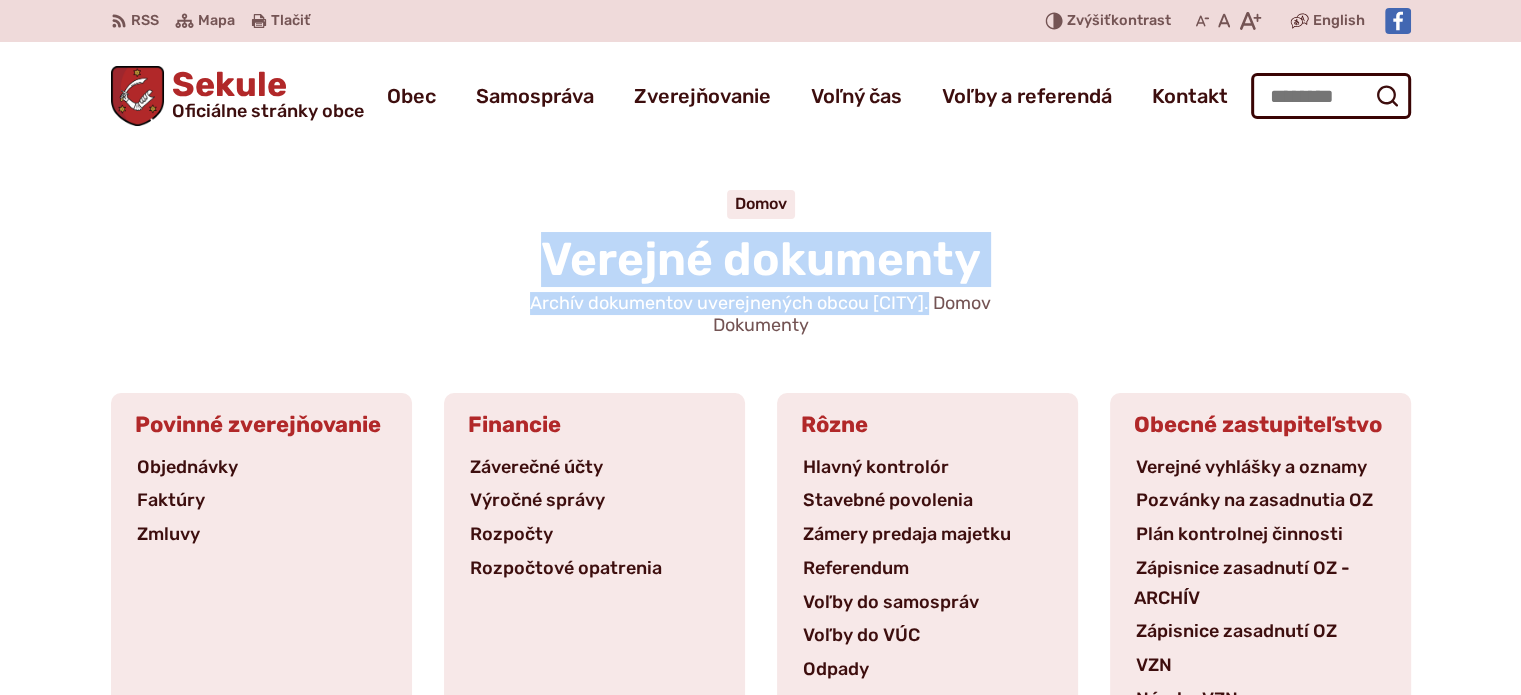 drag, startPoint x: 544, startPoint y: 243, endPoint x: 1013, endPoint y: 315, distance: 474.49448 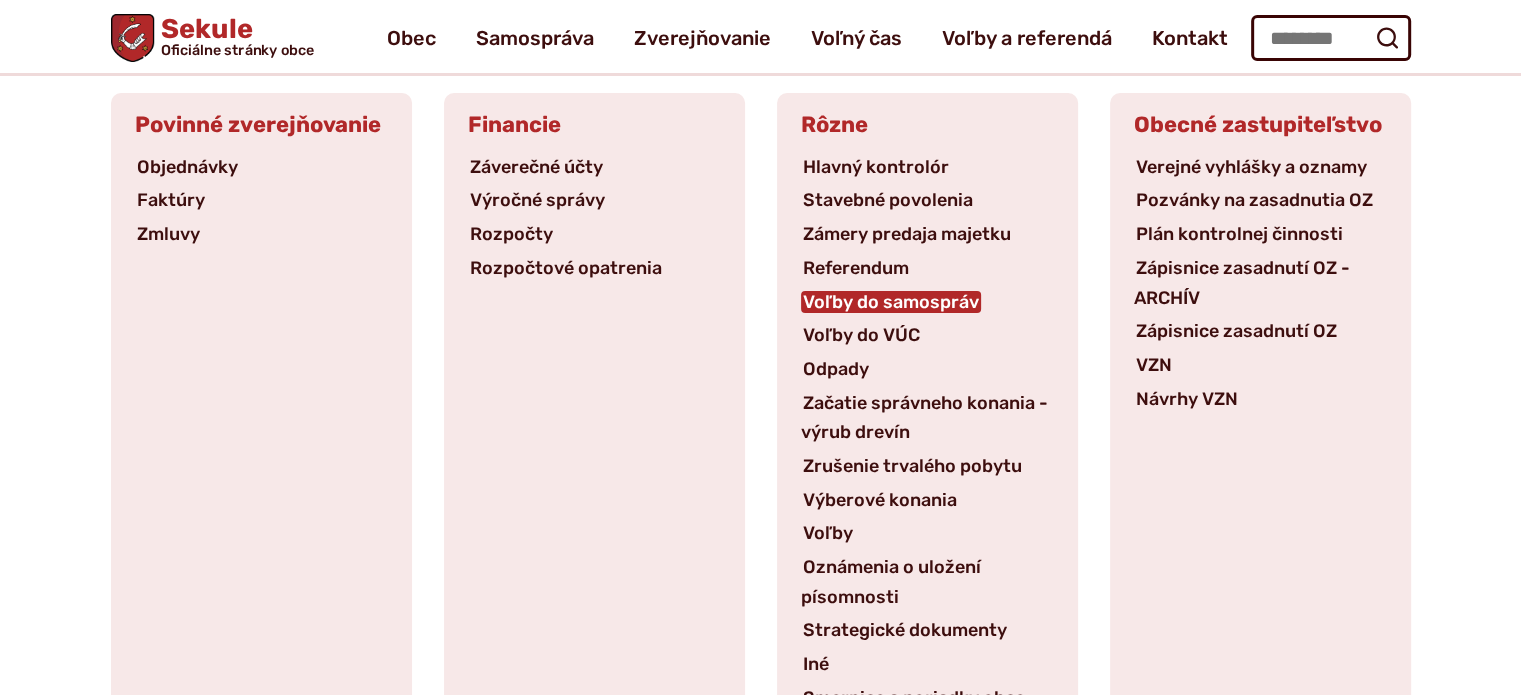 scroll, scrollTop: 0, scrollLeft: 0, axis: both 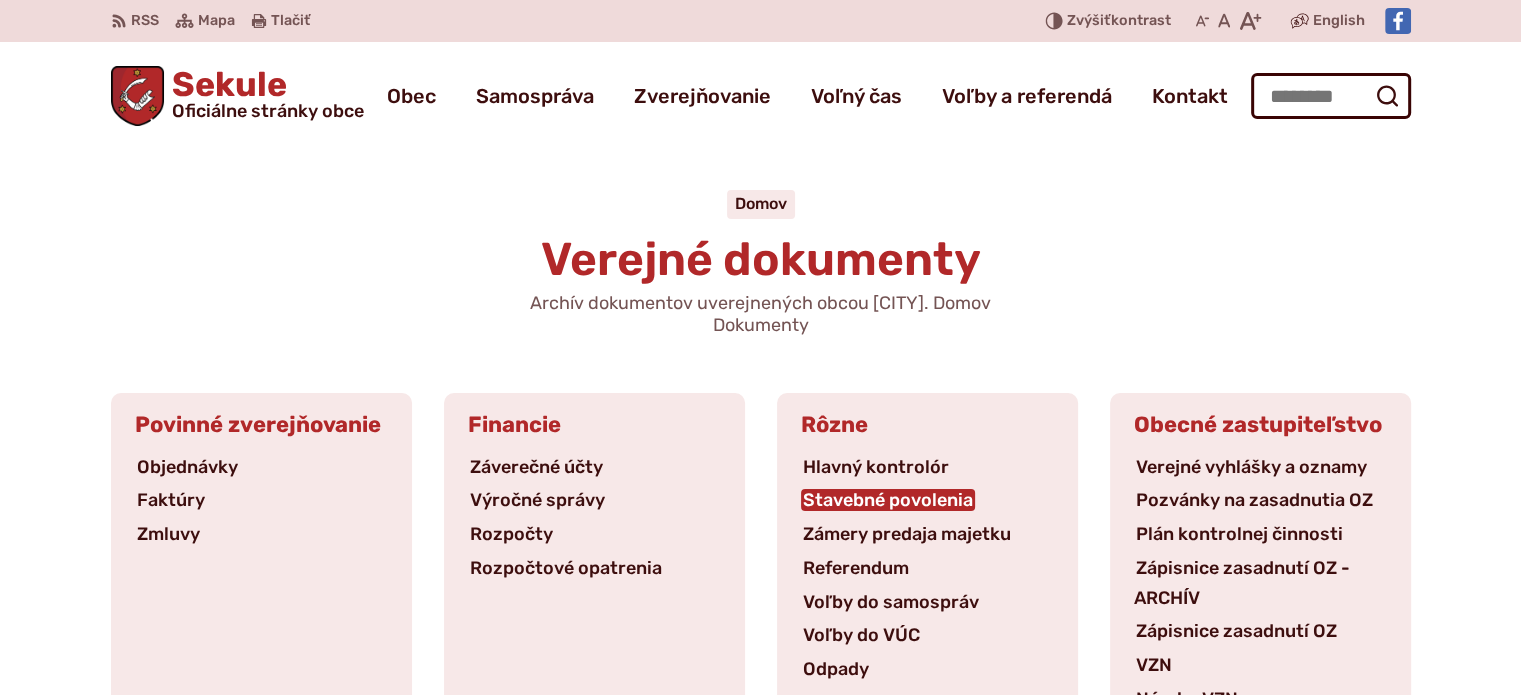 click on "Stavebné povolenia" at bounding box center (888, 500) 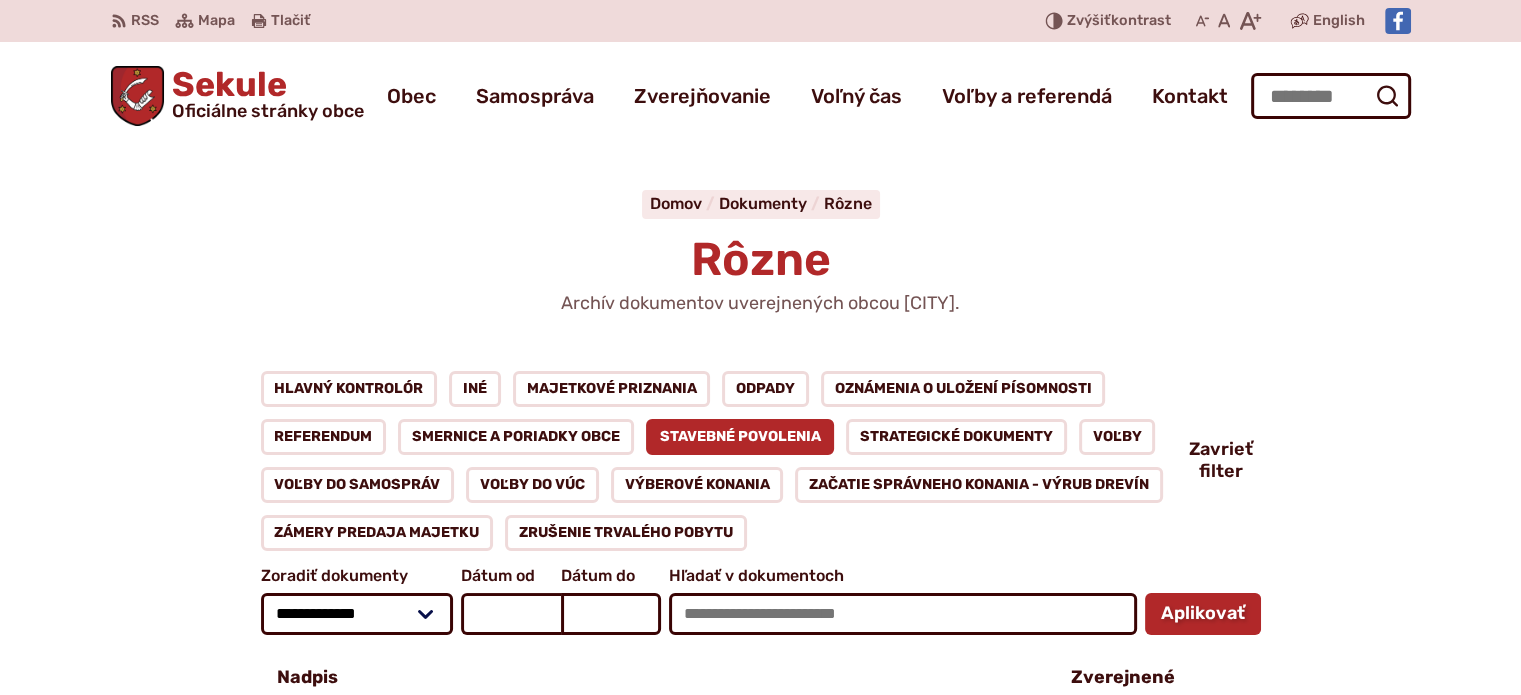 scroll, scrollTop: 0, scrollLeft: 0, axis: both 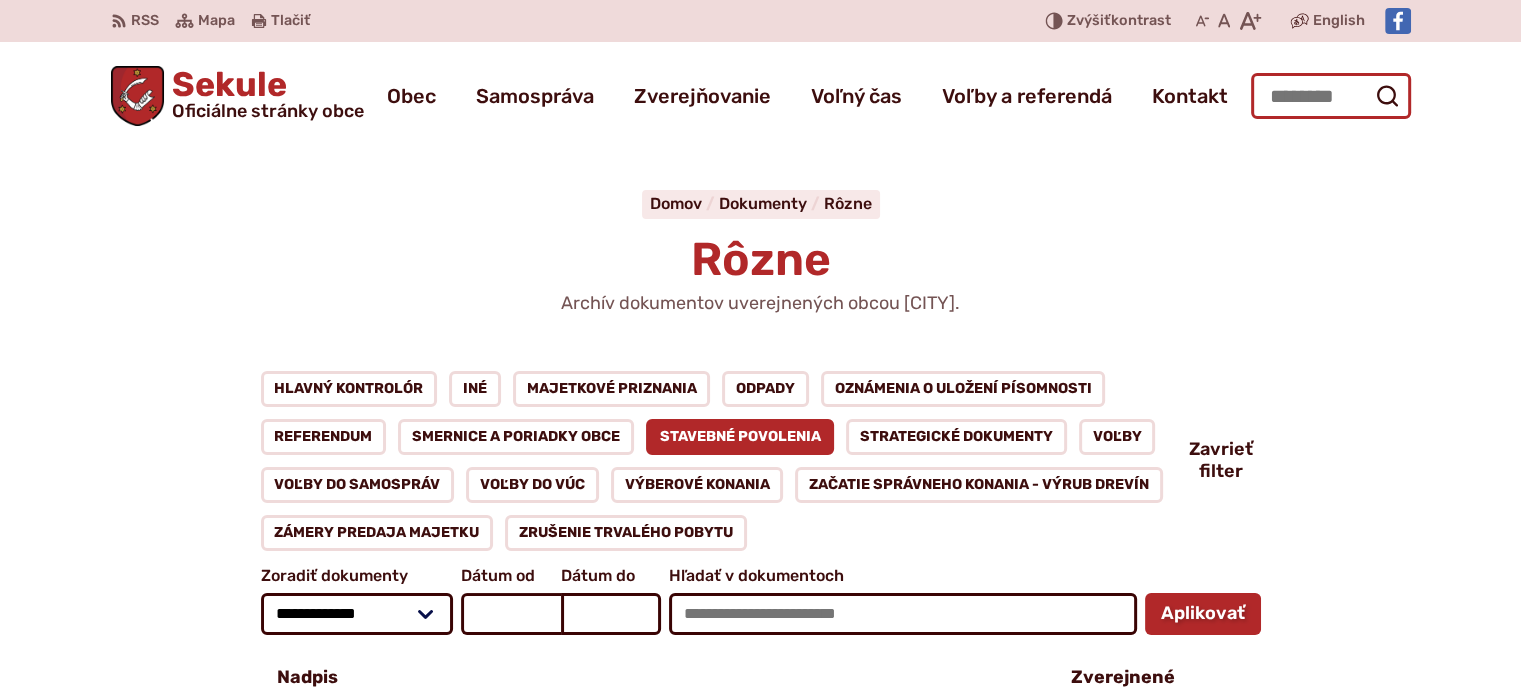 click on "Hľadať:" at bounding box center (1331, 96) 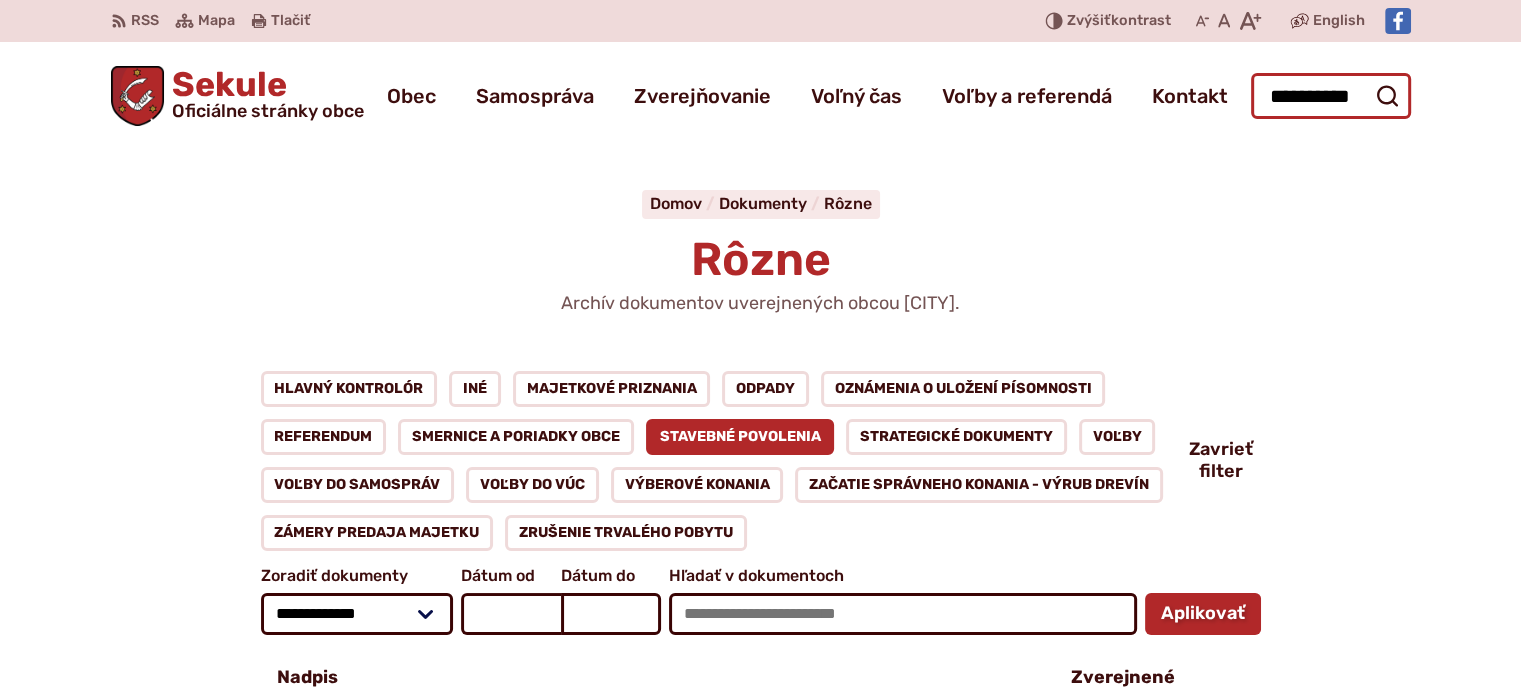type on "**********" 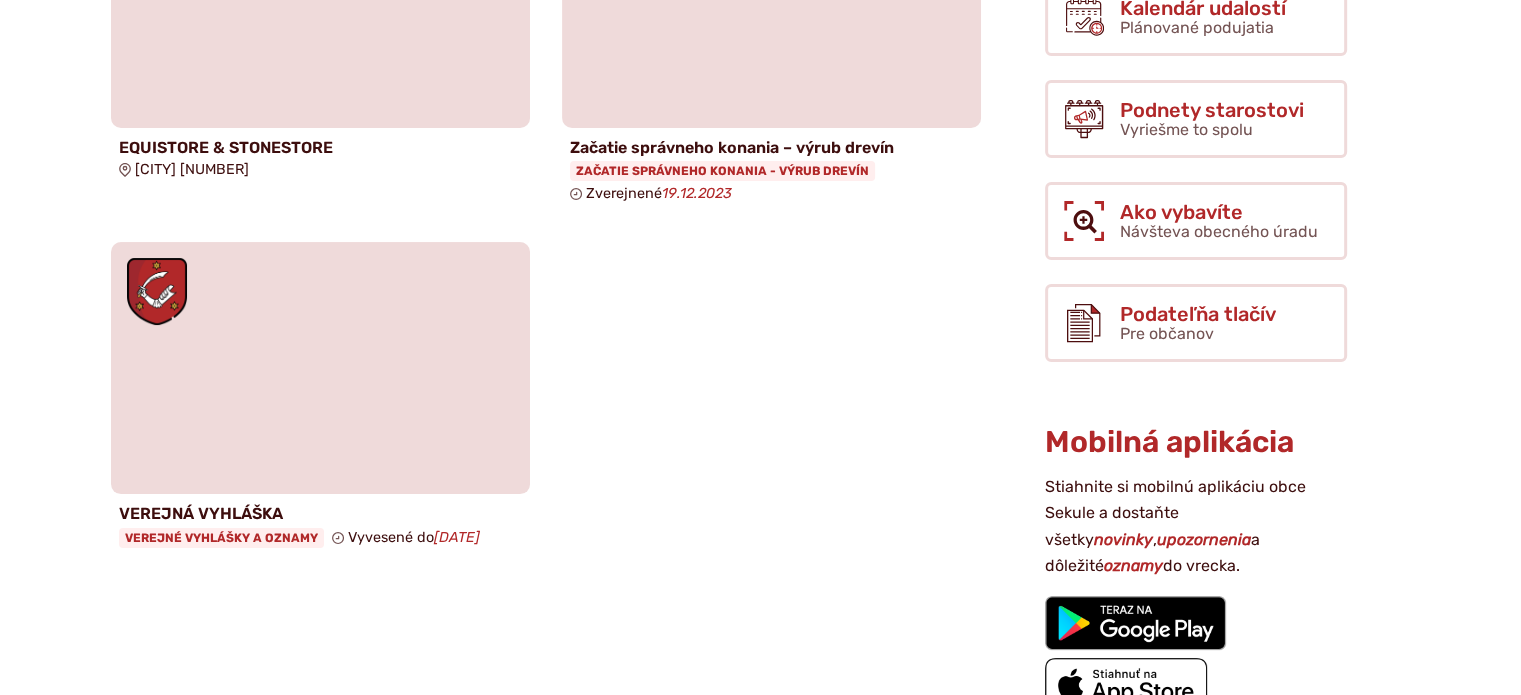 scroll, scrollTop: 400, scrollLeft: 0, axis: vertical 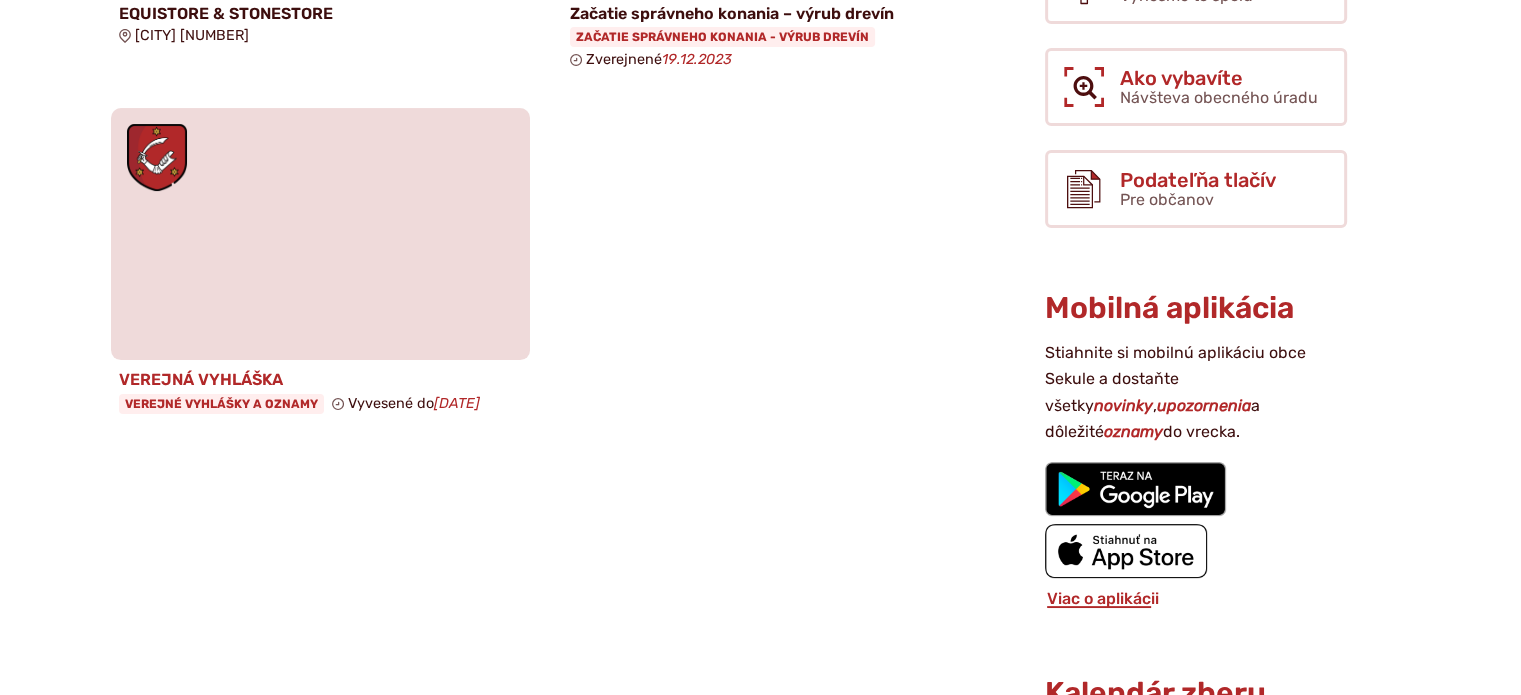 click on "Verejné vyhlášky a oznamy" at bounding box center [221, 404] 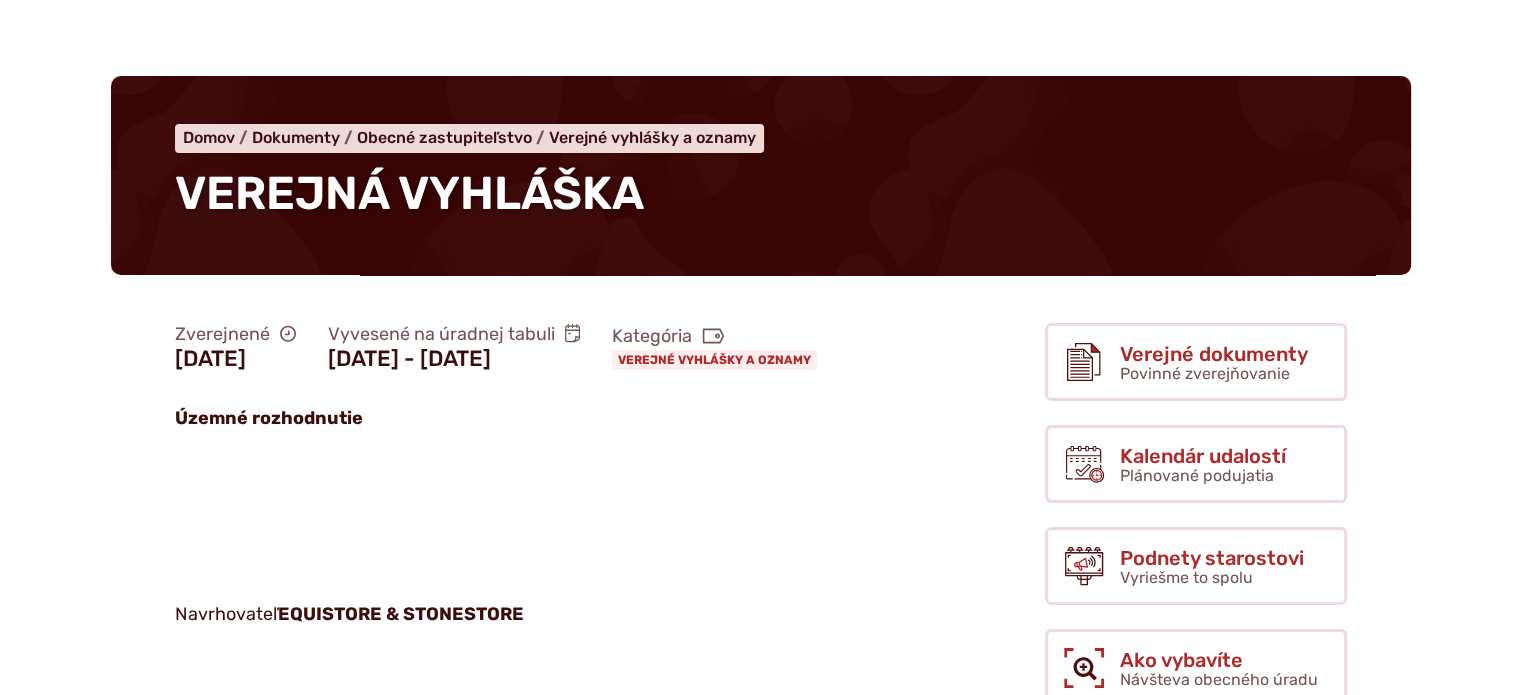 scroll, scrollTop: 100, scrollLeft: 0, axis: vertical 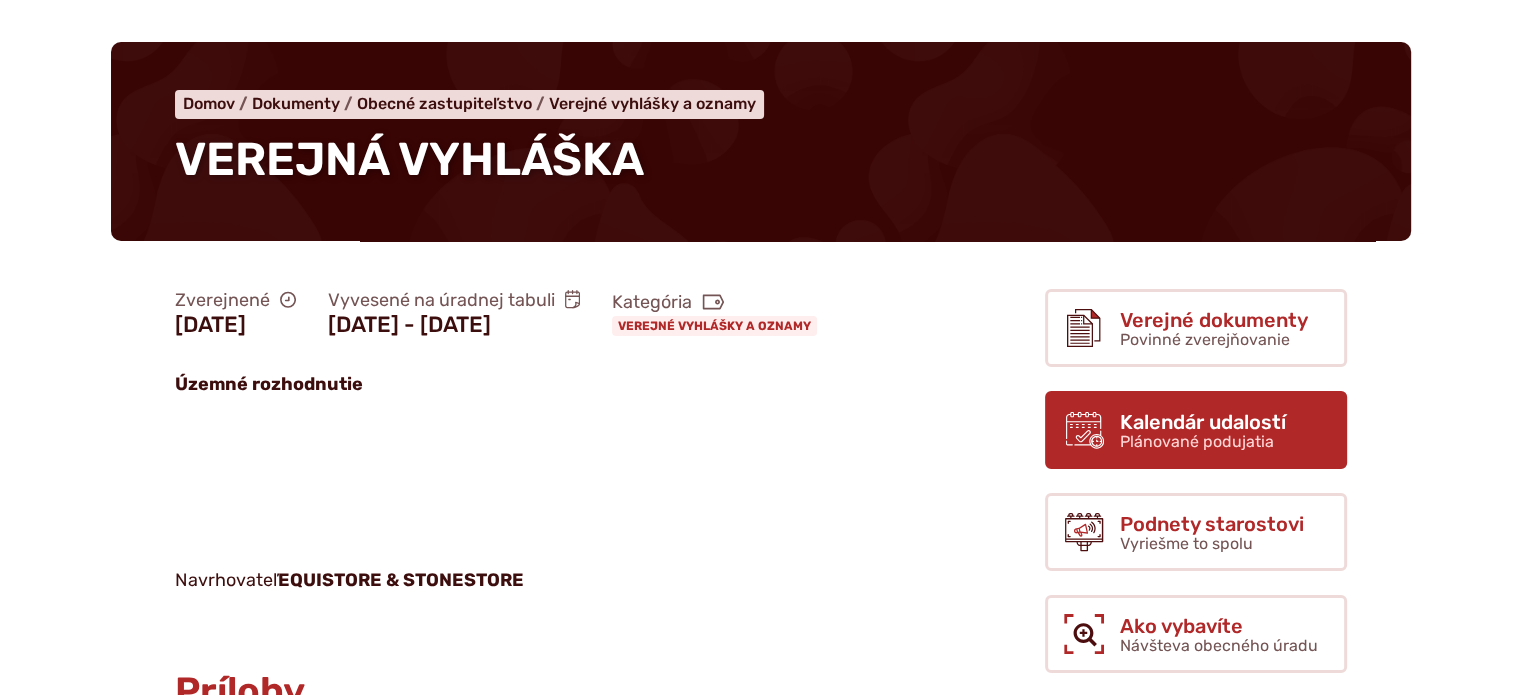click on "Kalendár udalostí" at bounding box center (1203, 422) 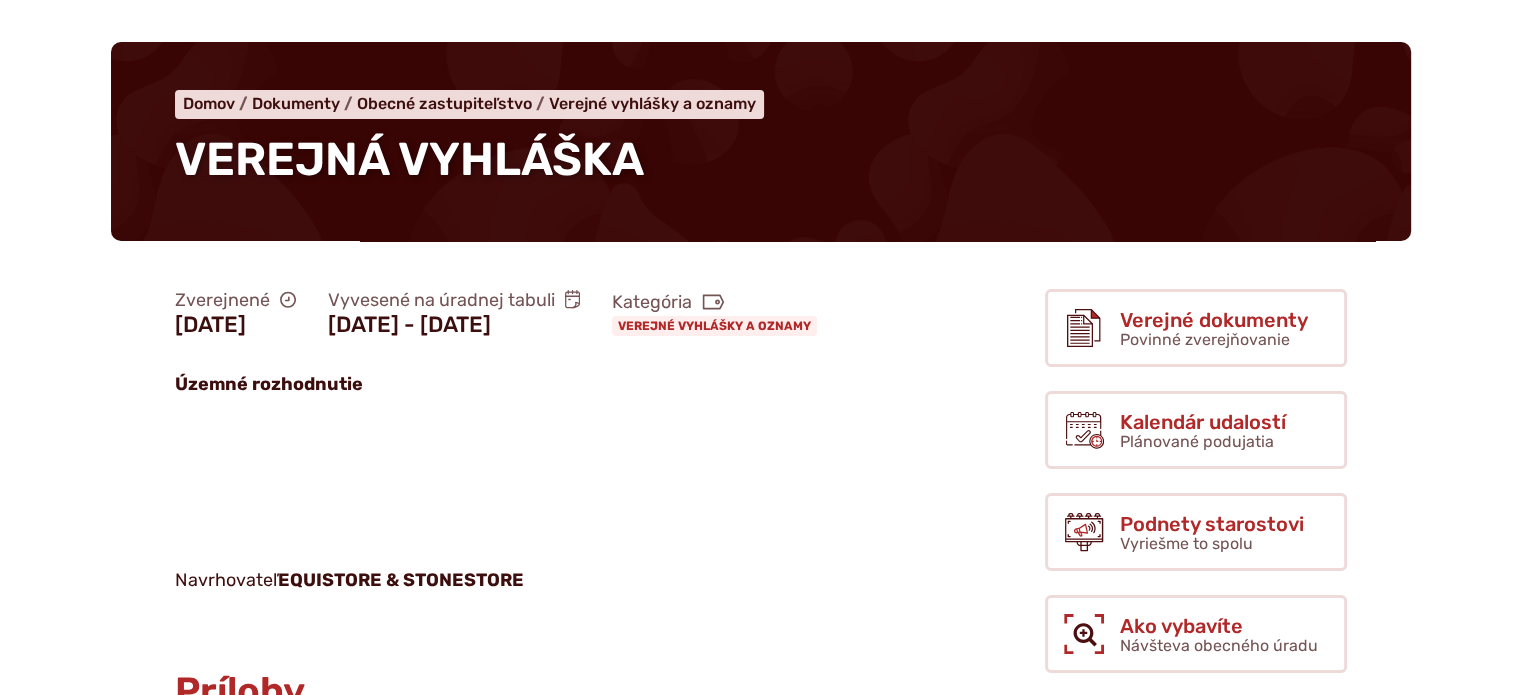 scroll, scrollTop: 113, scrollLeft: 0, axis: vertical 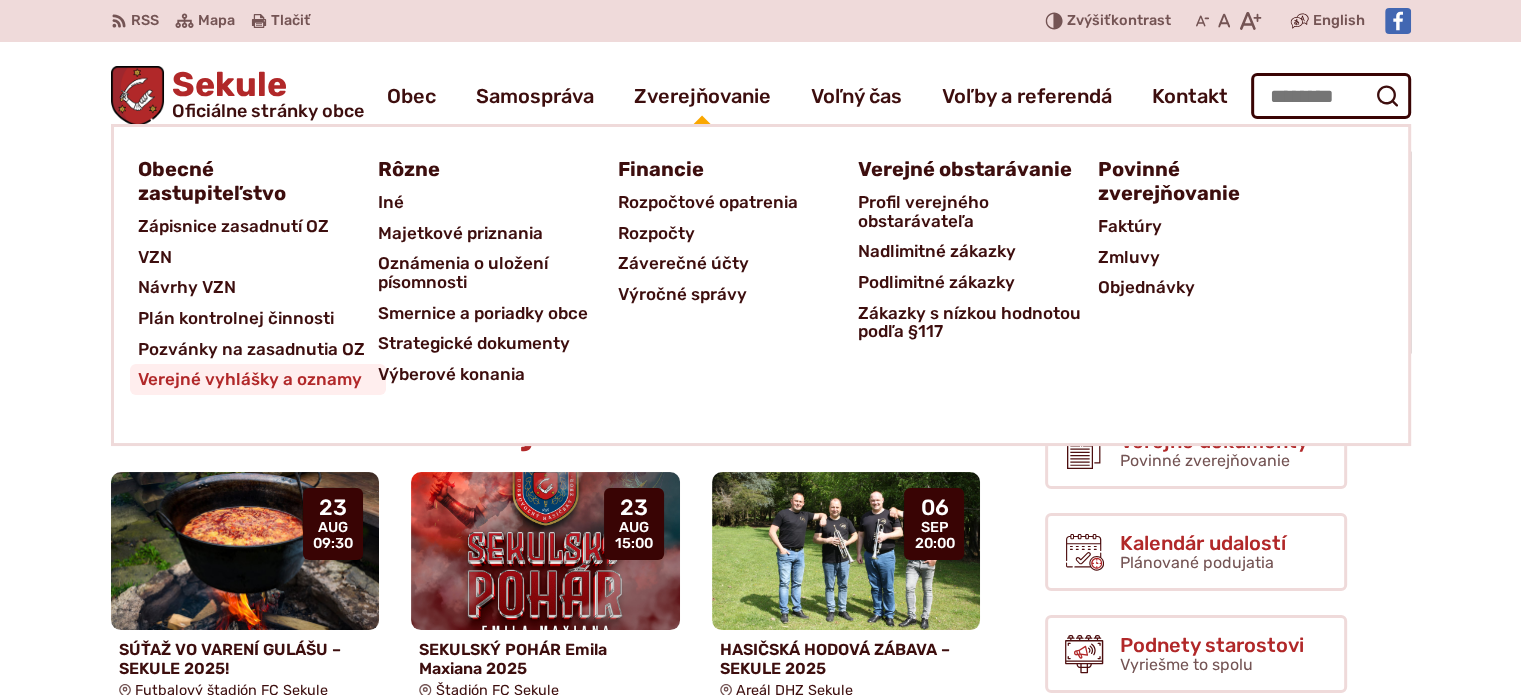 click on "Verejné vyhlášky a oznamy" at bounding box center (250, 379) 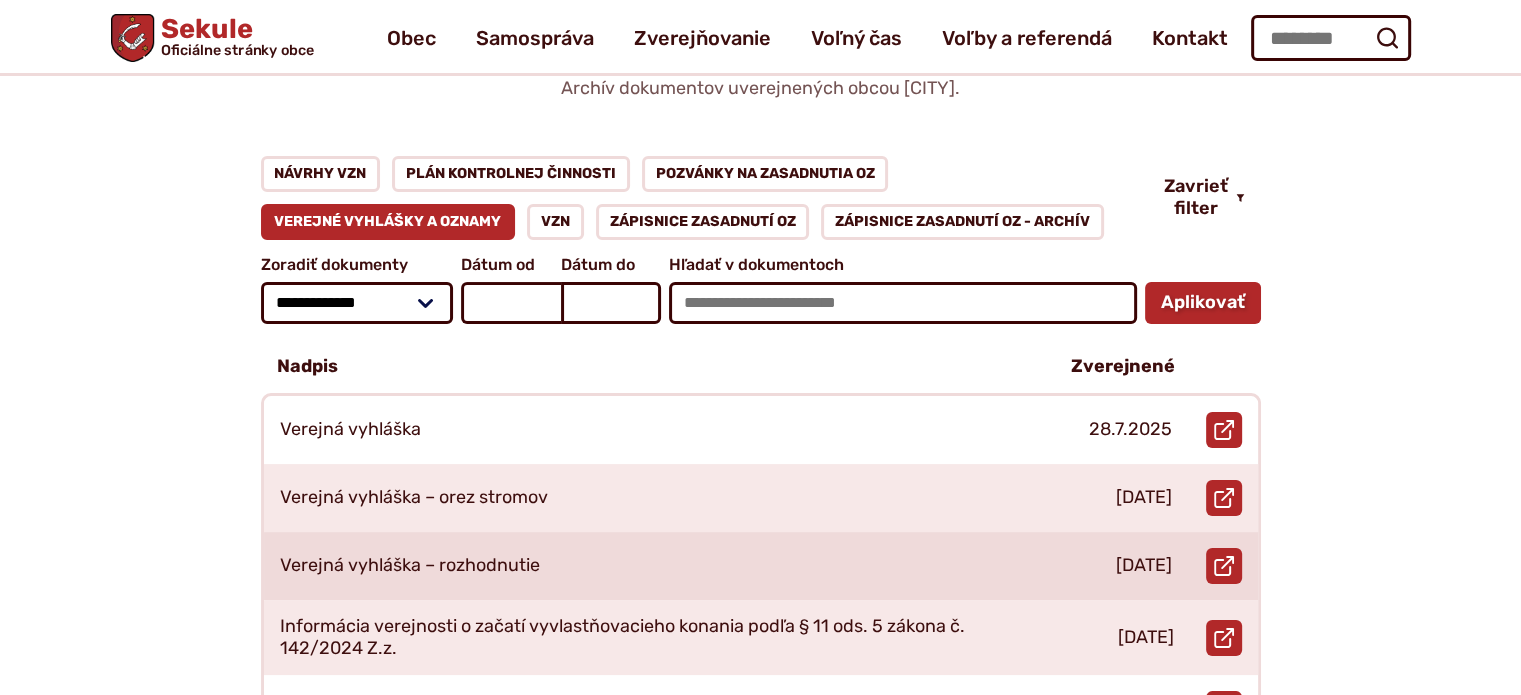 scroll, scrollTop: 100, scrollLeft: 0, axis: vertical 